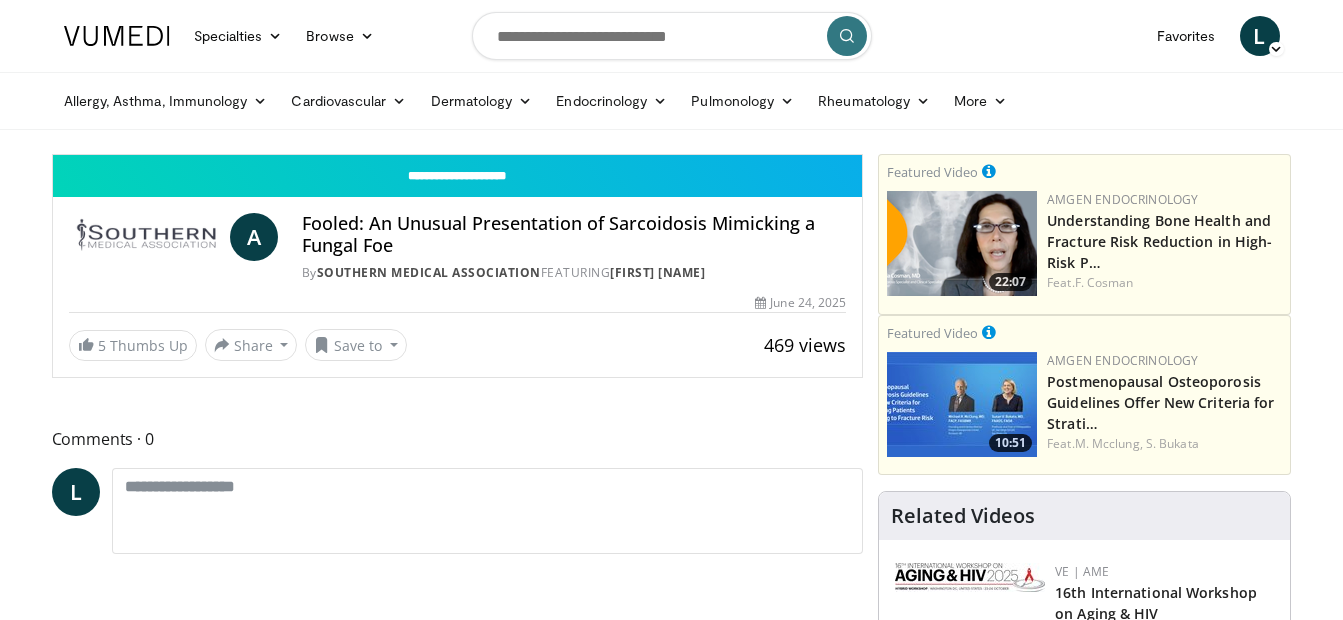 scroll, scrollTop: 0, scrollLeft: 0, axis: both 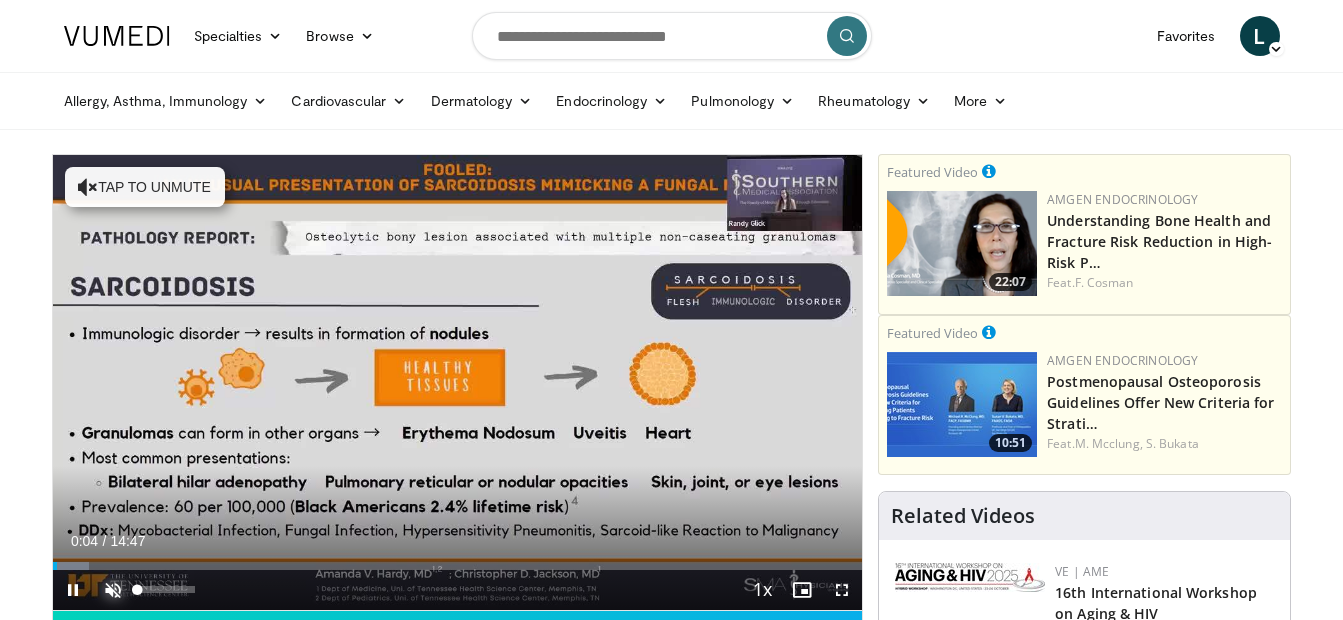 click at bounding box center [113, 590] 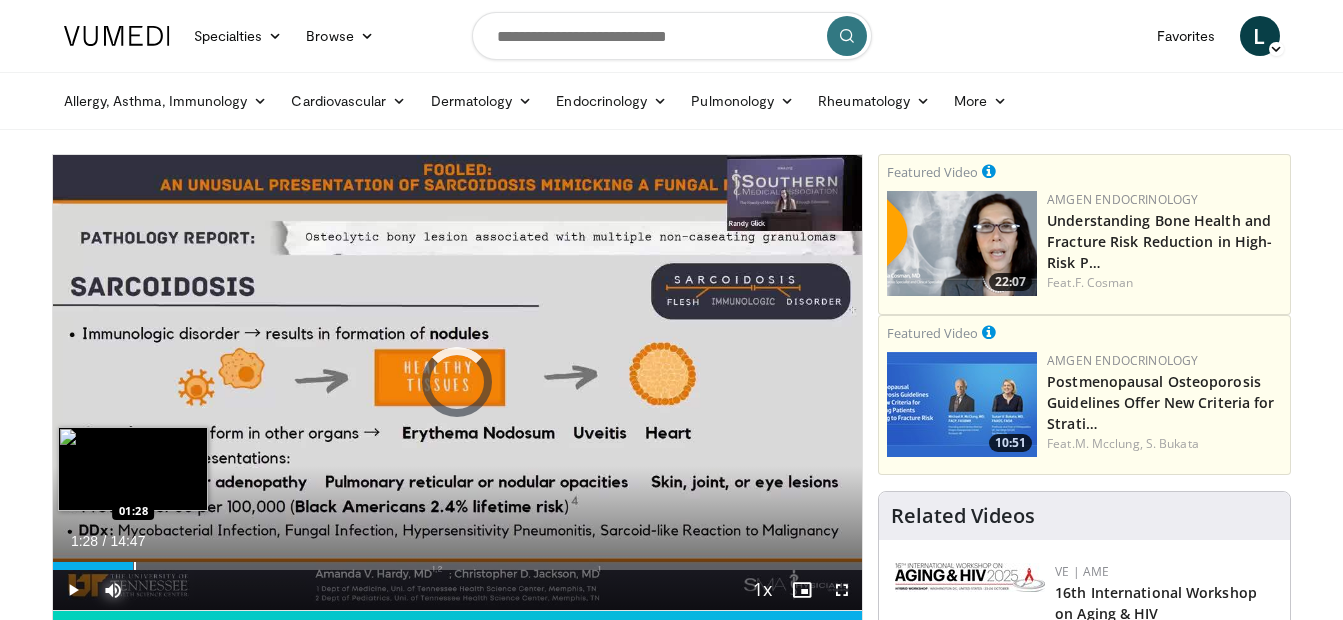 click on "Loaded :  5.58% 01:28 01:28" at bounding box center [458, 560] 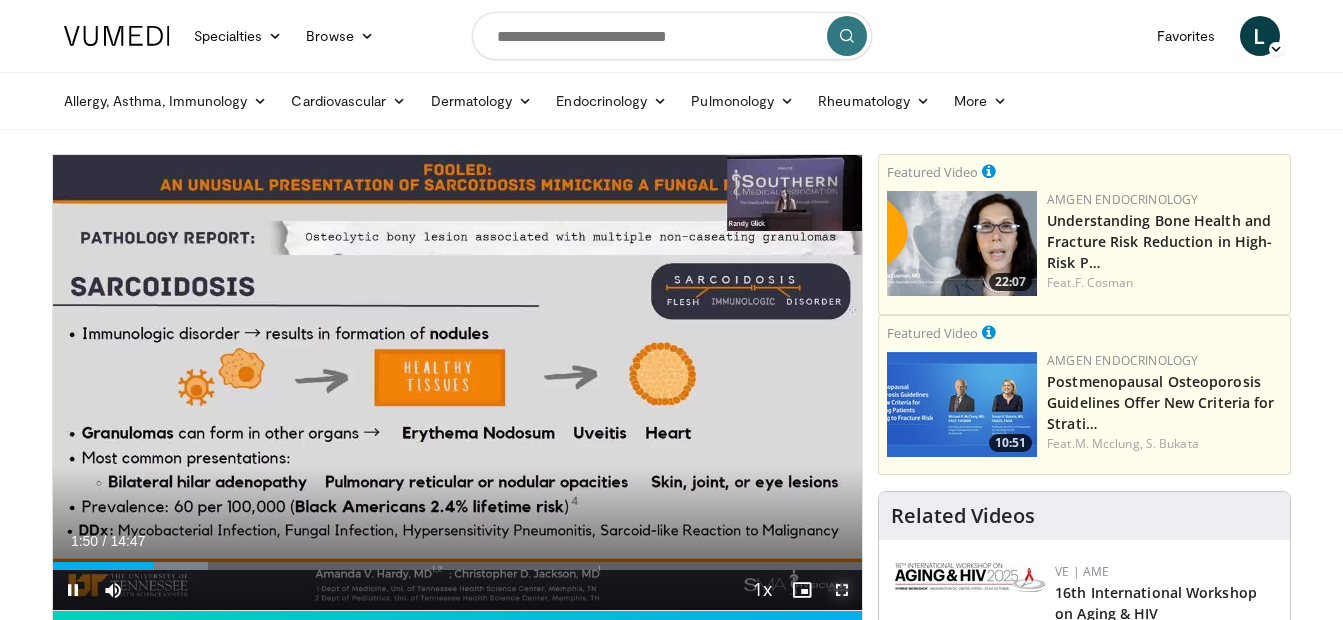 click at bounding box center (842, 590) 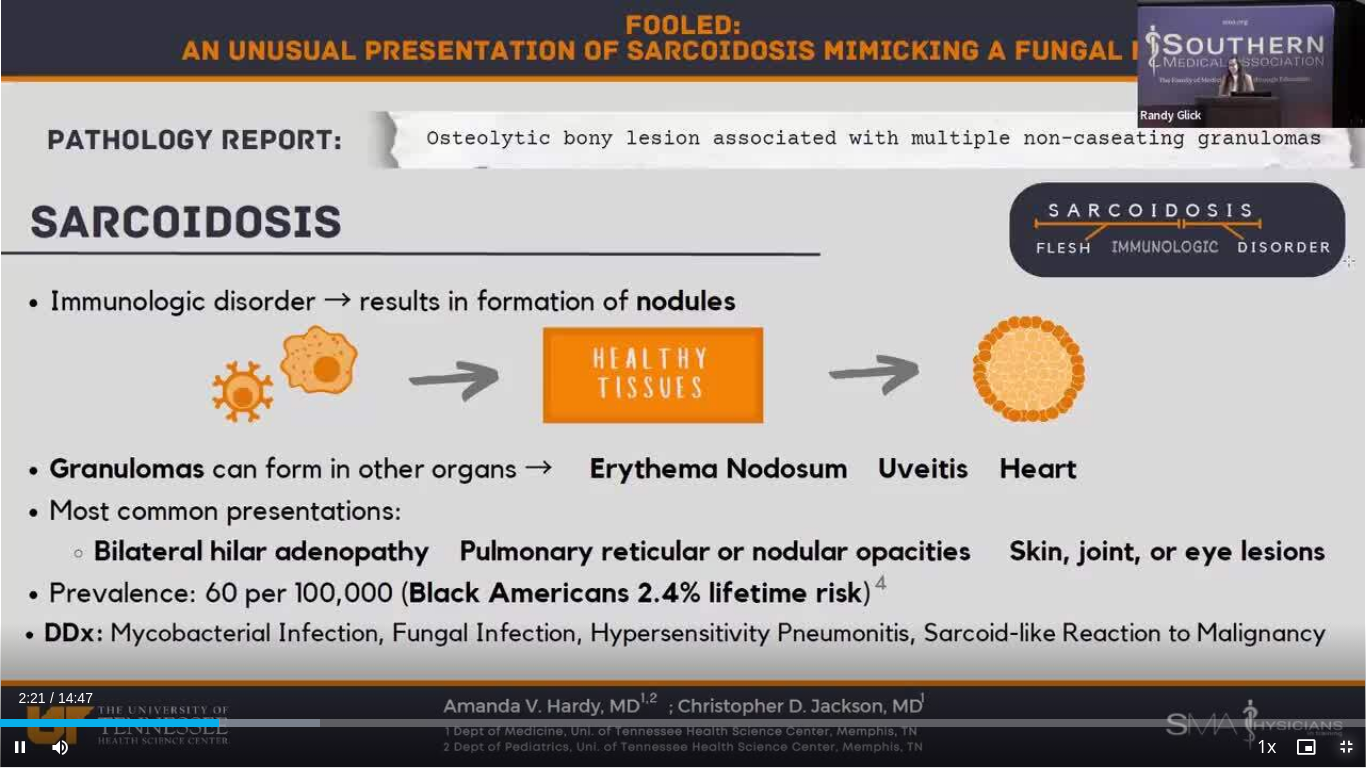 click at bounding box center [1346, 747] 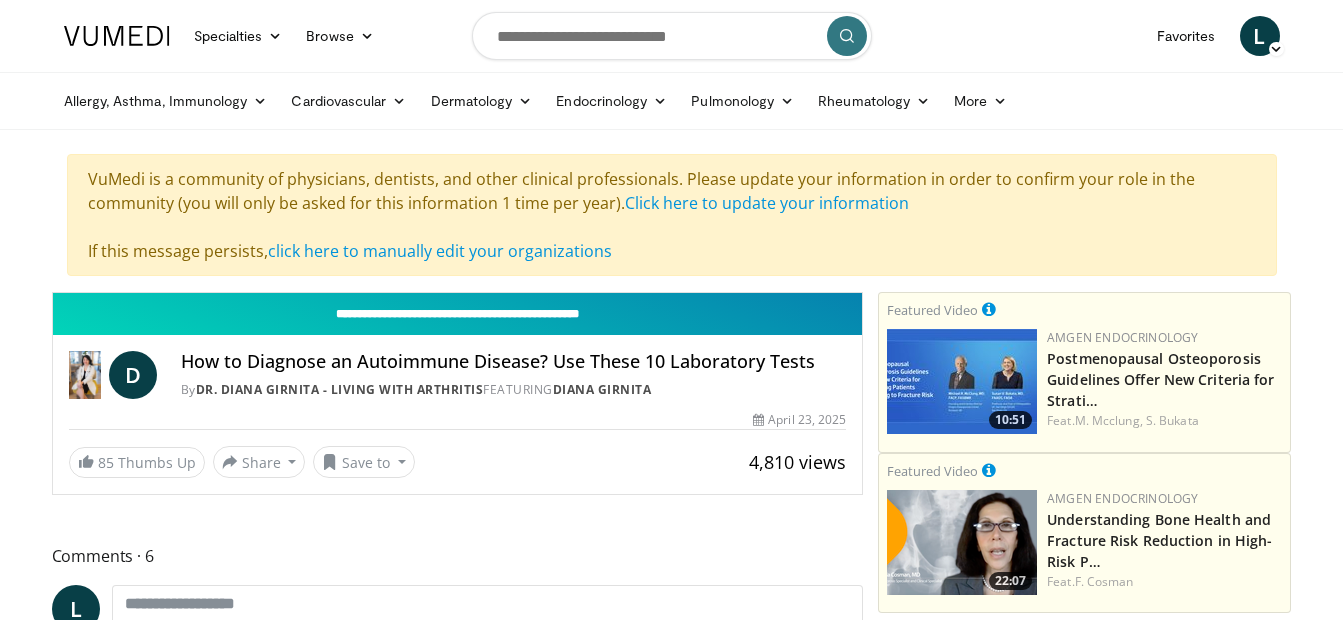 scroll, scrollTop: 0, scrollLeft: 0, axis: both 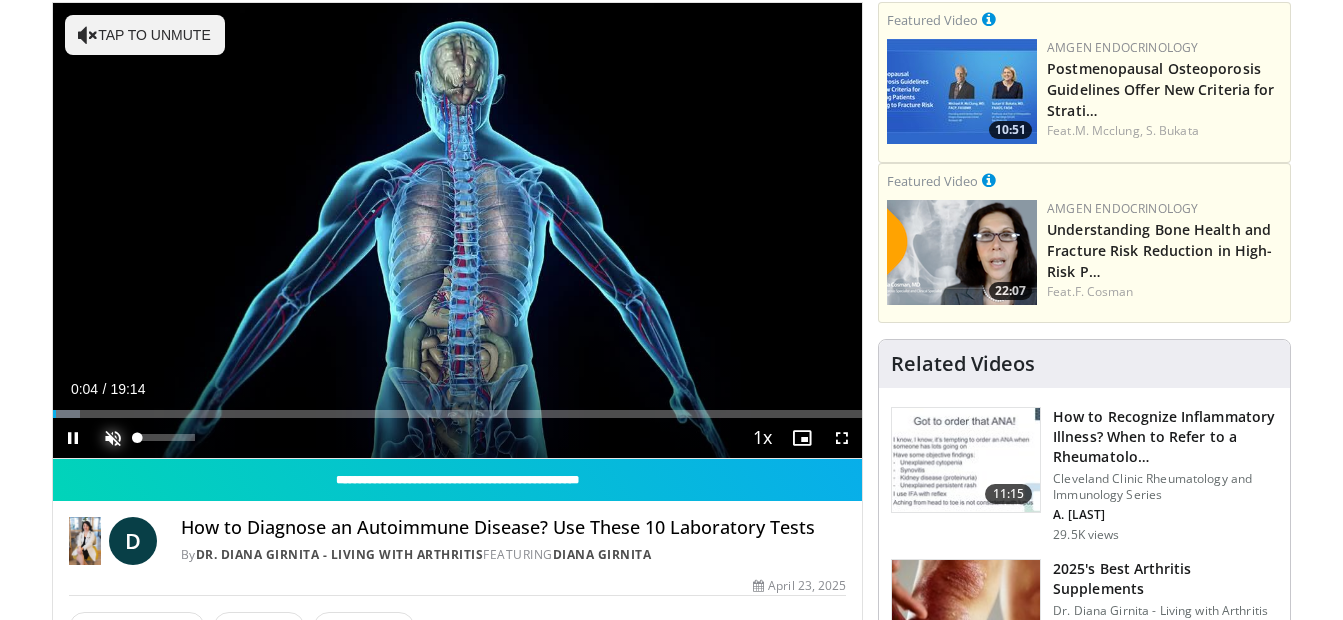 click at bounding box center (113, 438) 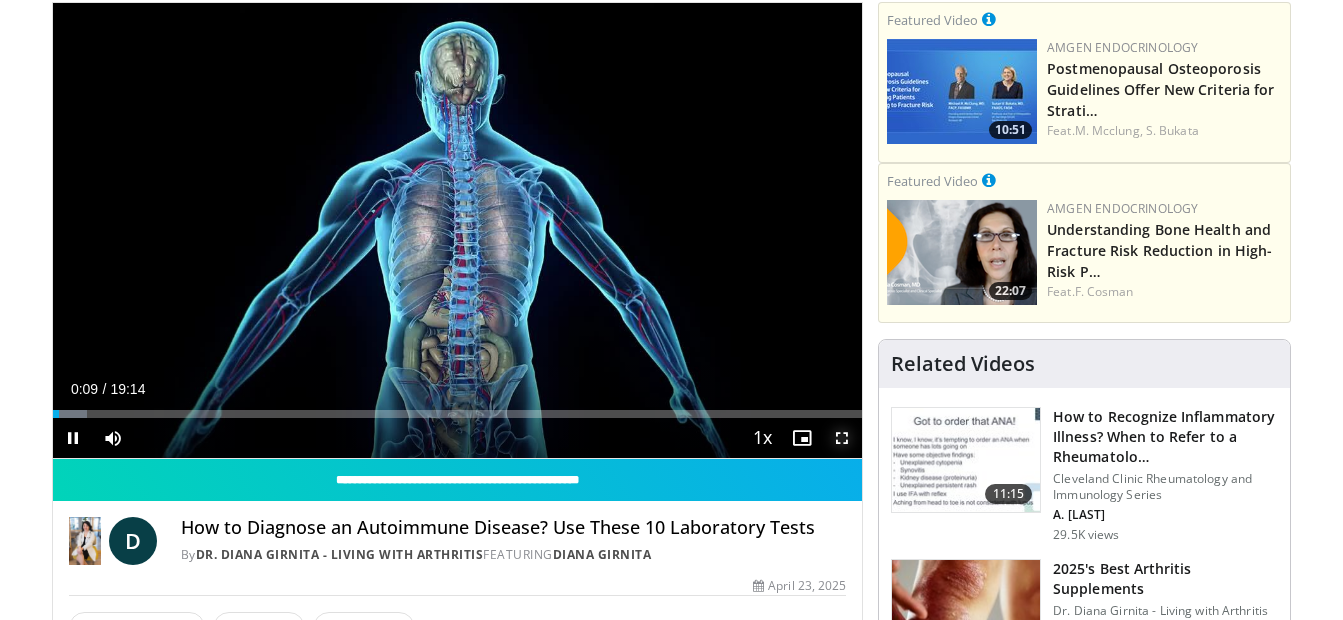 click at bounding box center [842, 438] 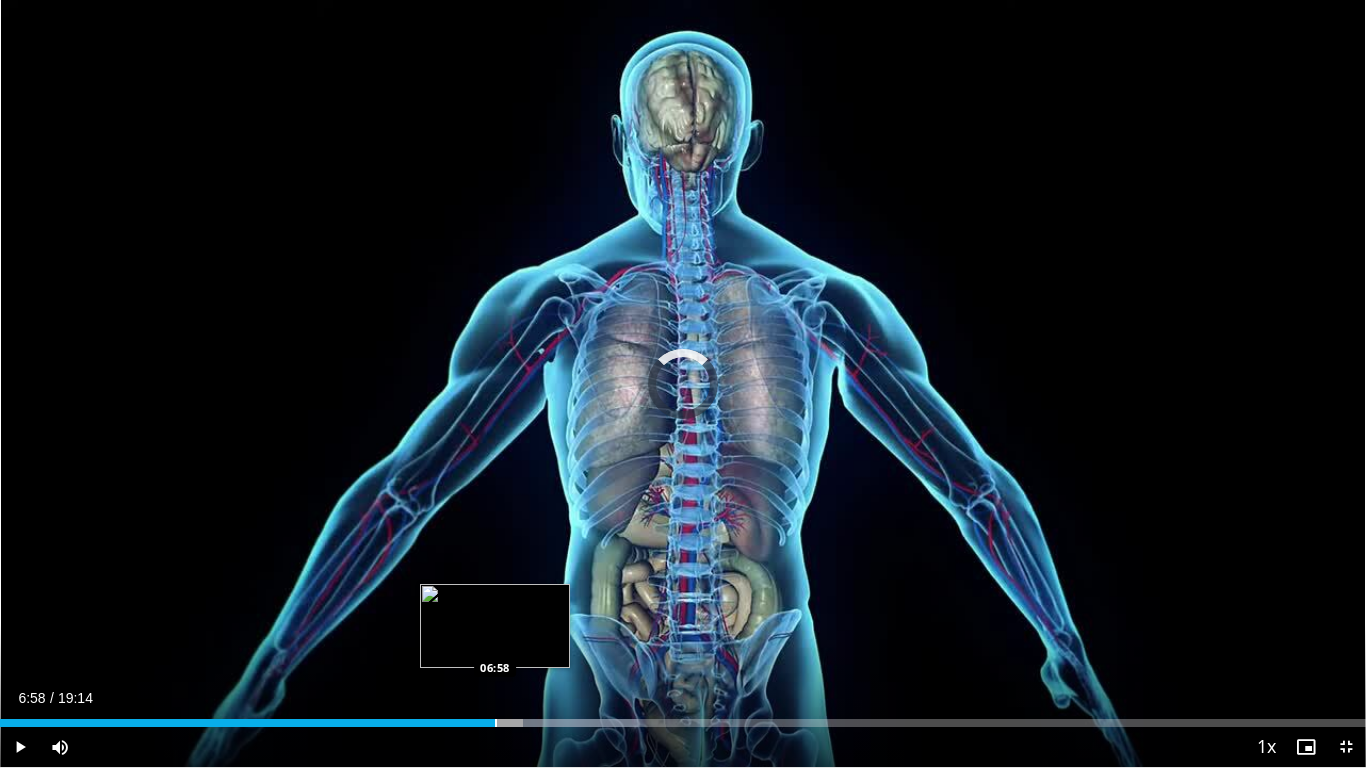 click on "Loaded :  46.69% 06:58 06:58" at bounding box center (683, 717) 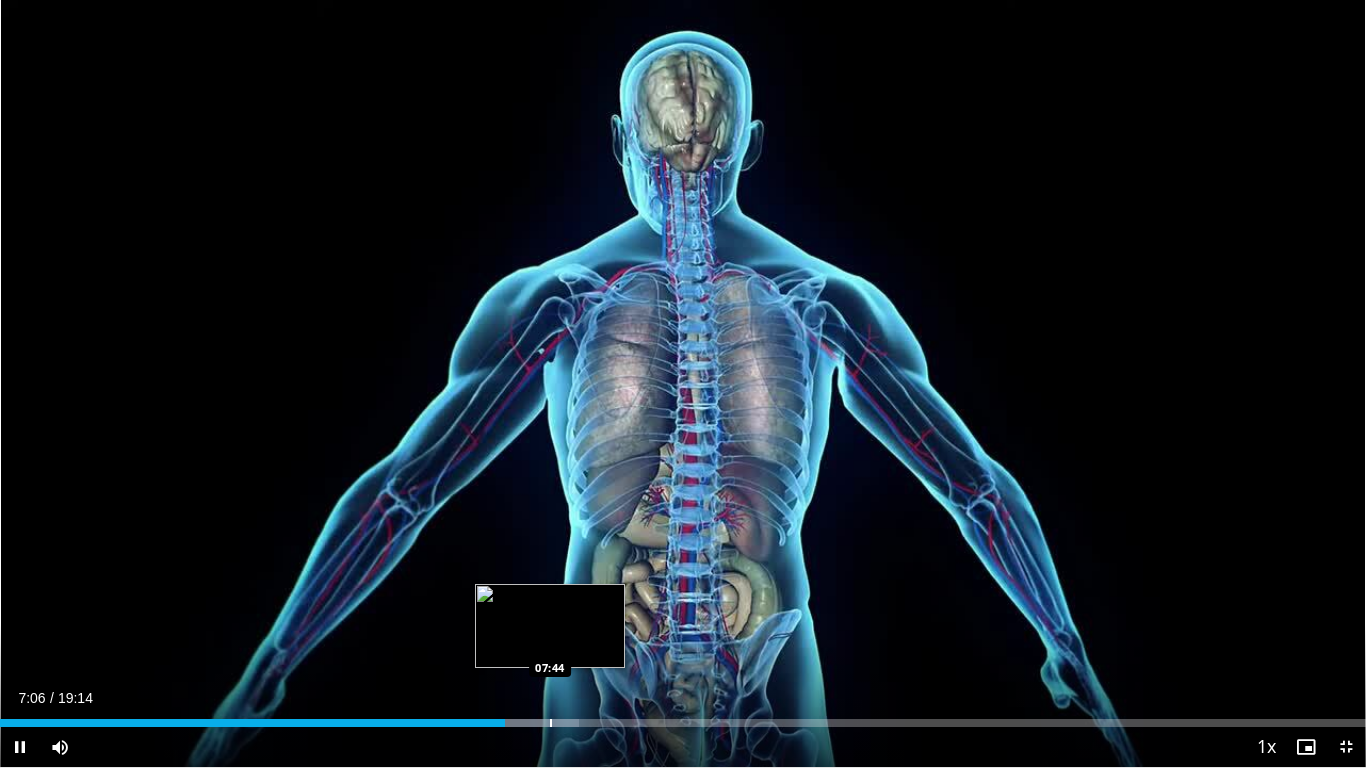 click at bounding box center (551, 723) 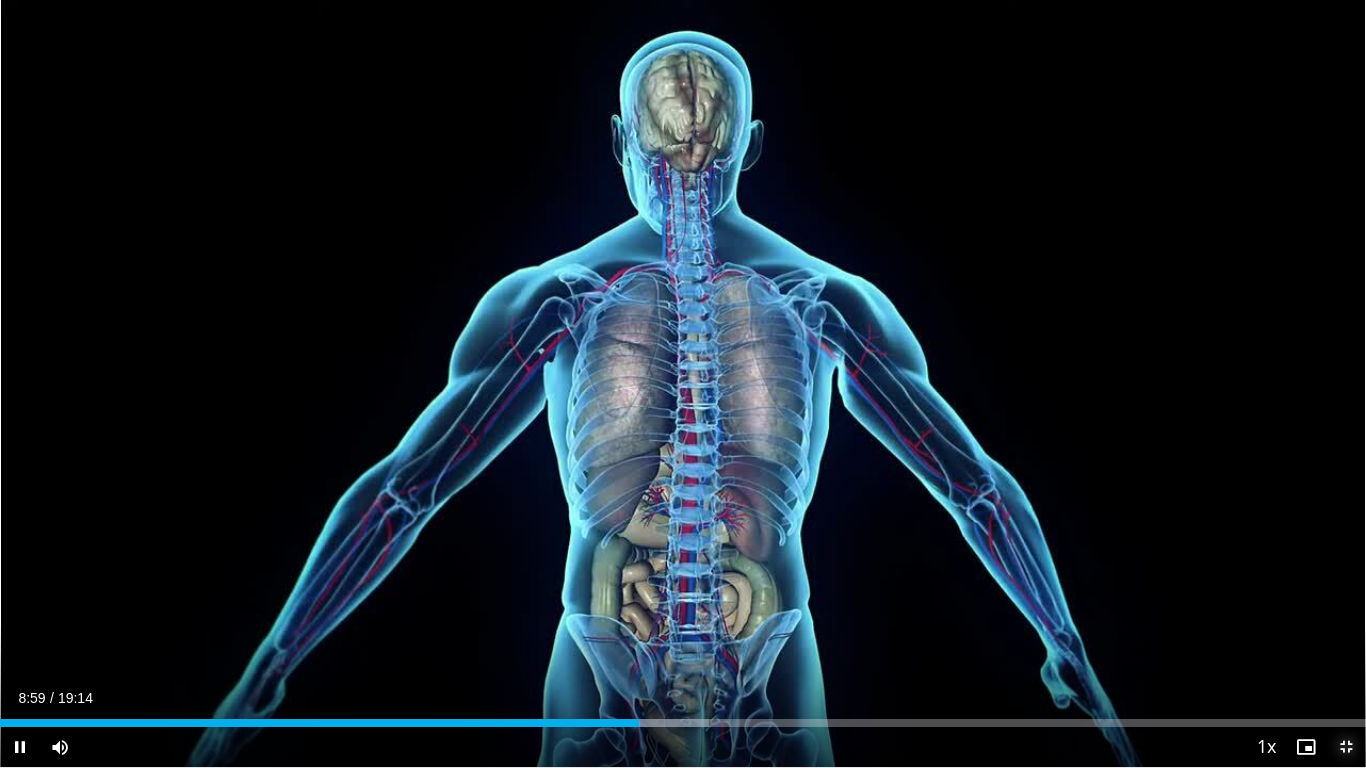 click at bounding box center (1346, 747) 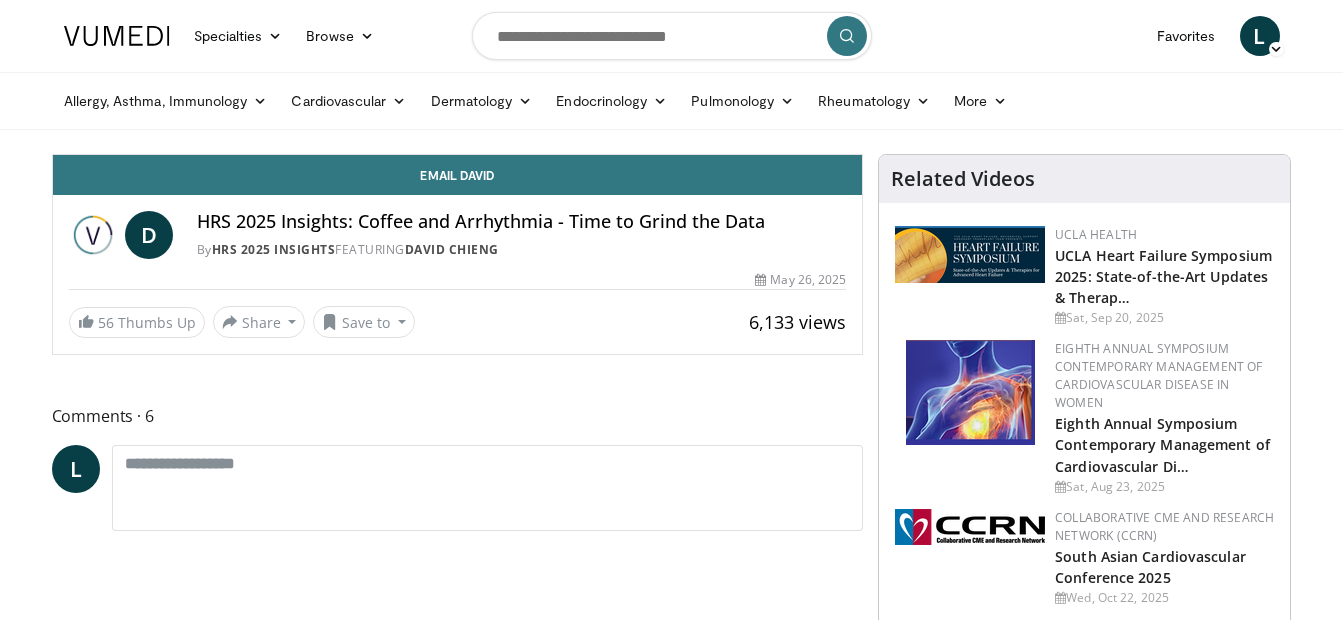 scroll, scrollTop: 0, scrollLeft: 0, axis: both 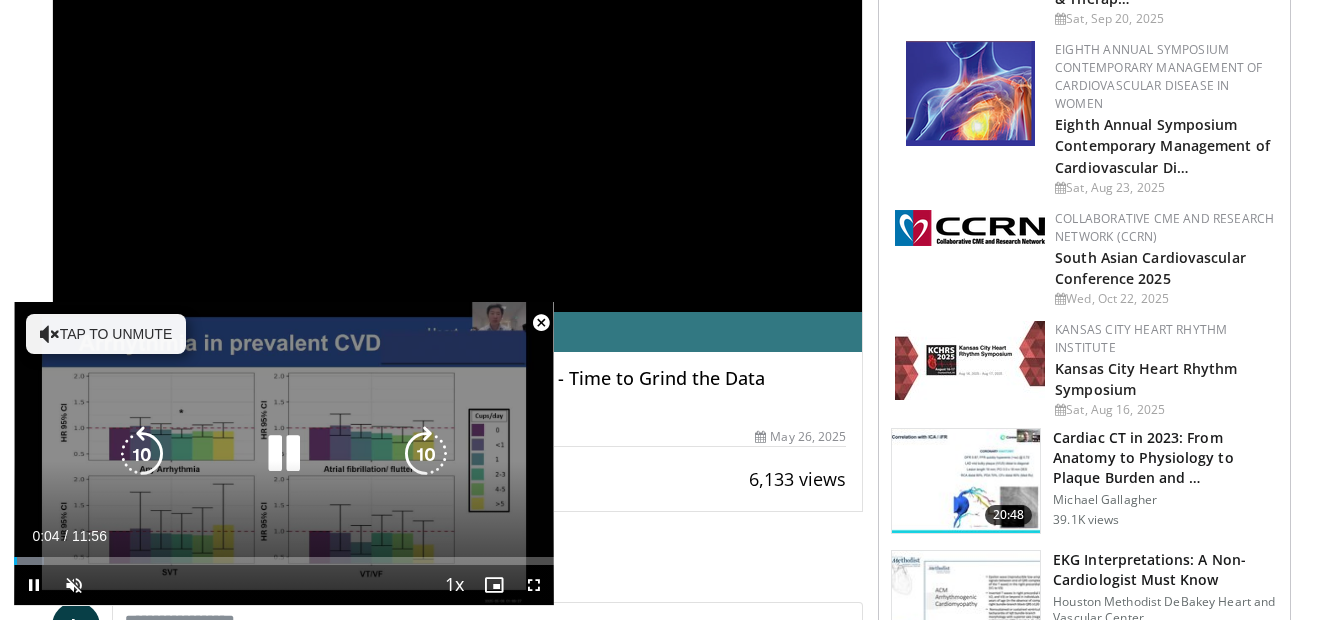 click on "Tap to unmute" at bounding box center [106, 334] 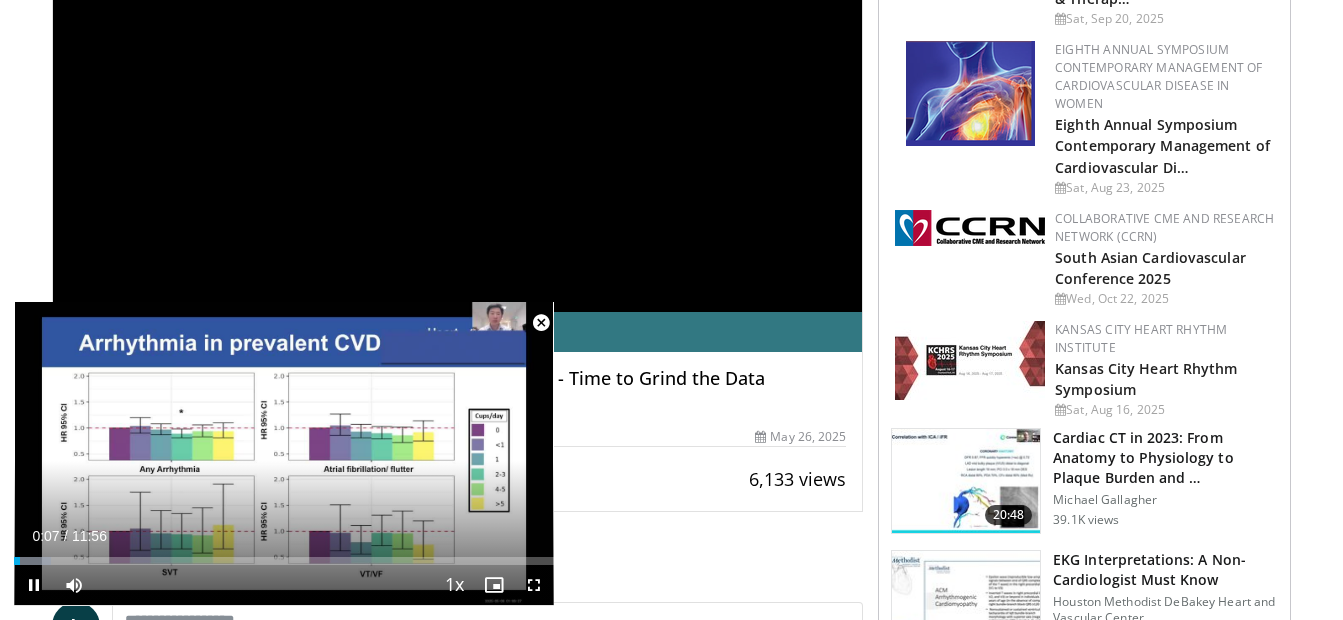 click at bounding box center (541, 323) 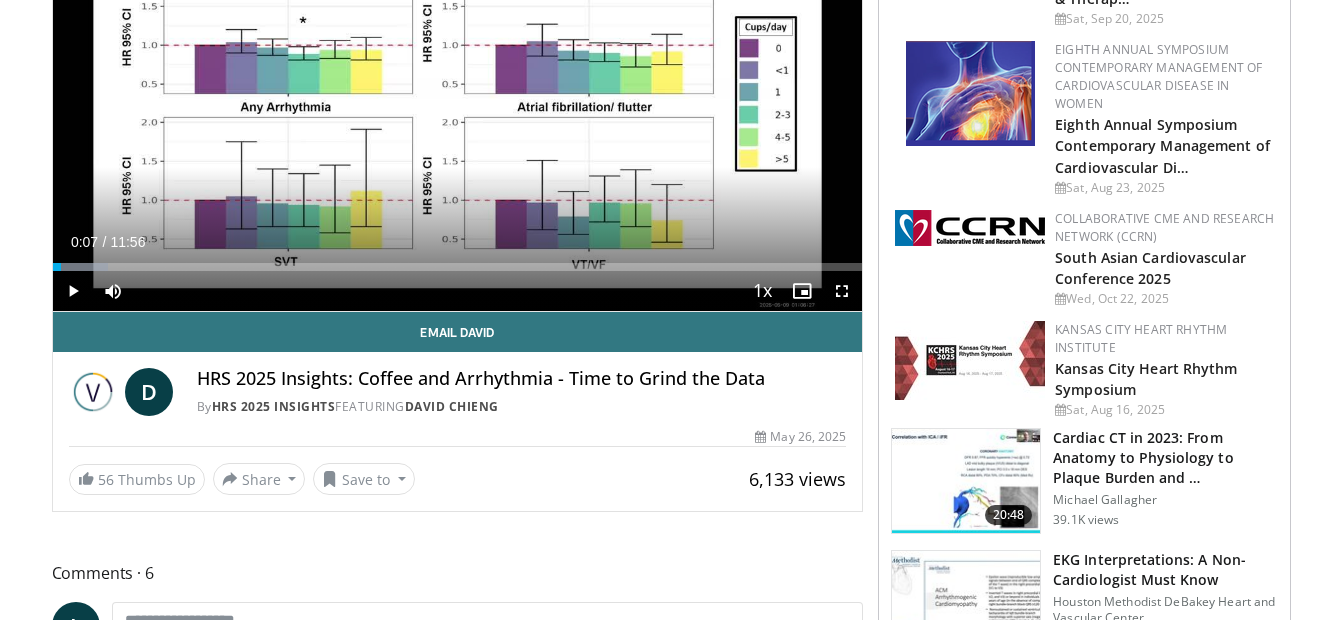 click at bounding box center (166, 267) 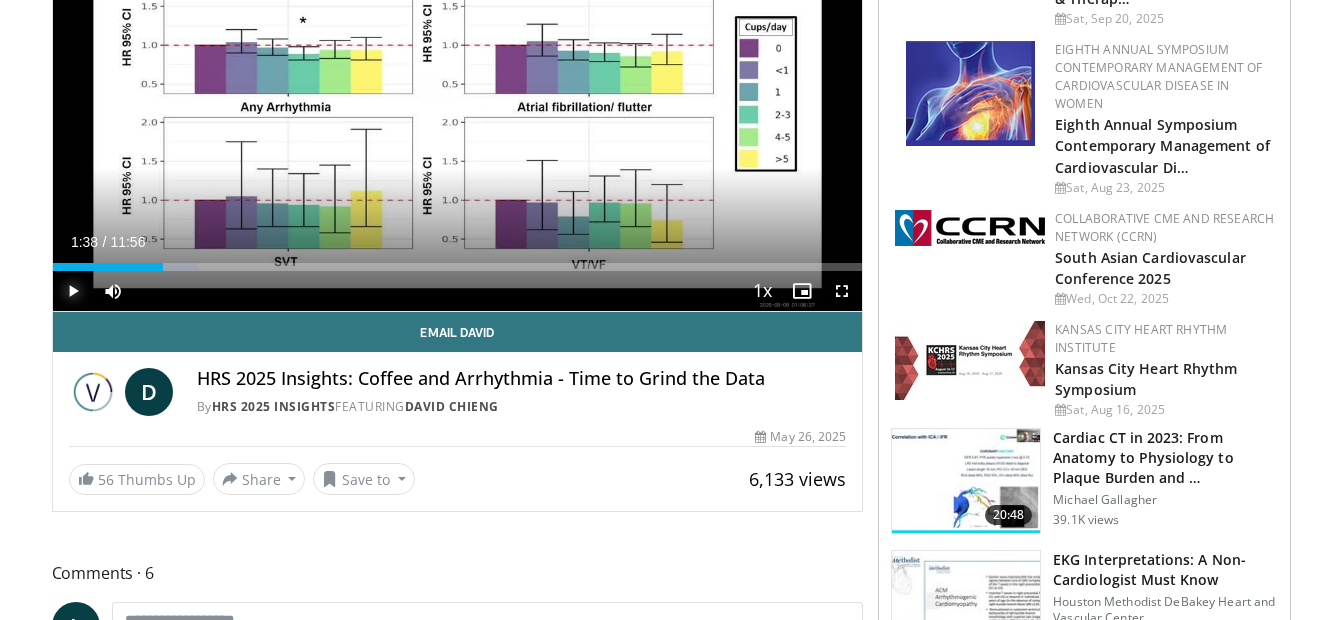 click at bounding box center (73, 291) 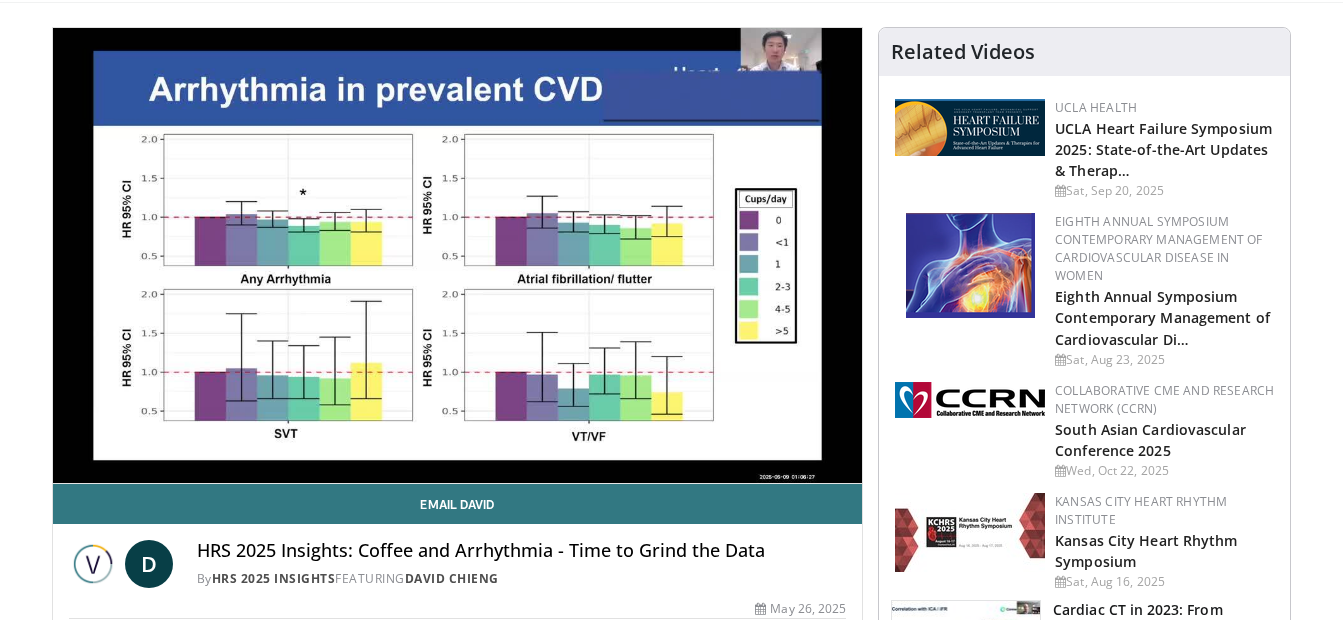 scroll, scrollTop: 121, scrollLeft: 0, axis: vertical 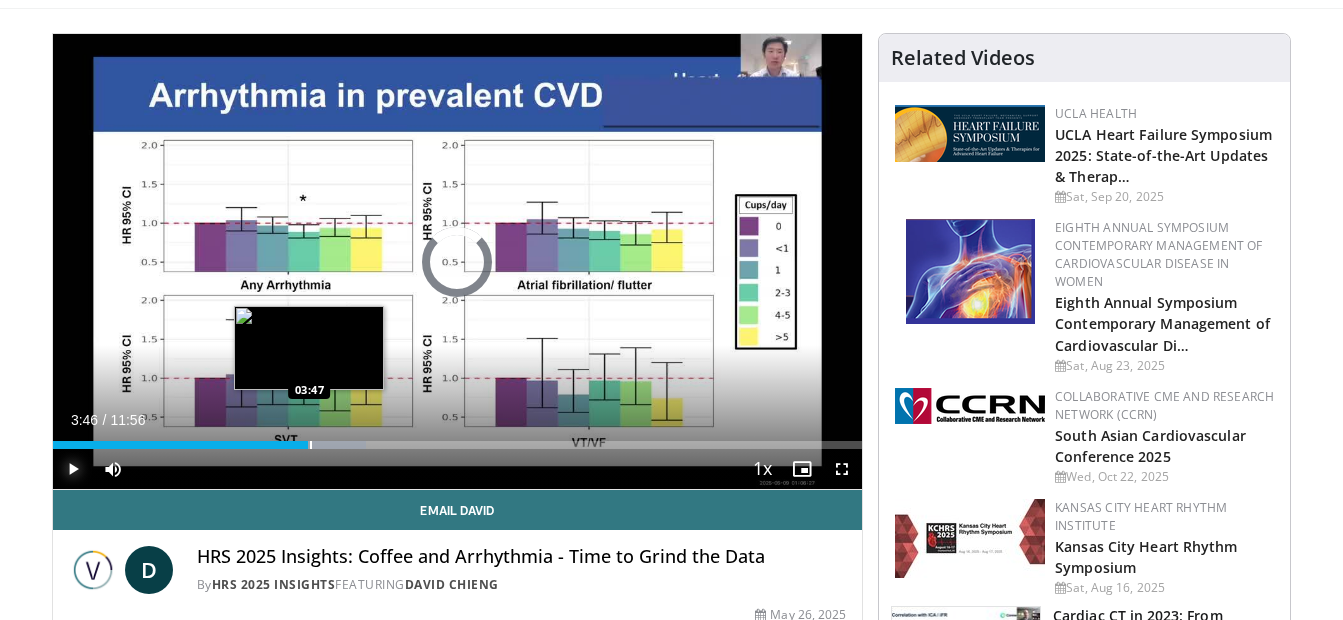 click at bounding box center (311, 445) 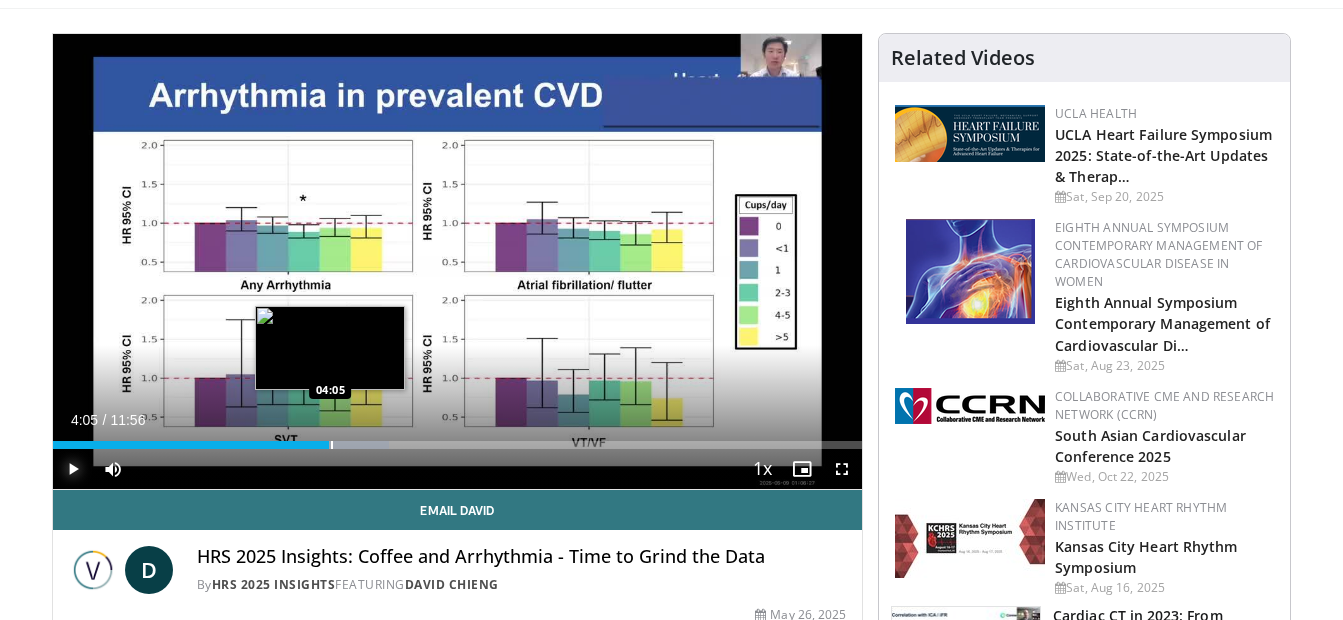 click at bounding box center [332, 445] 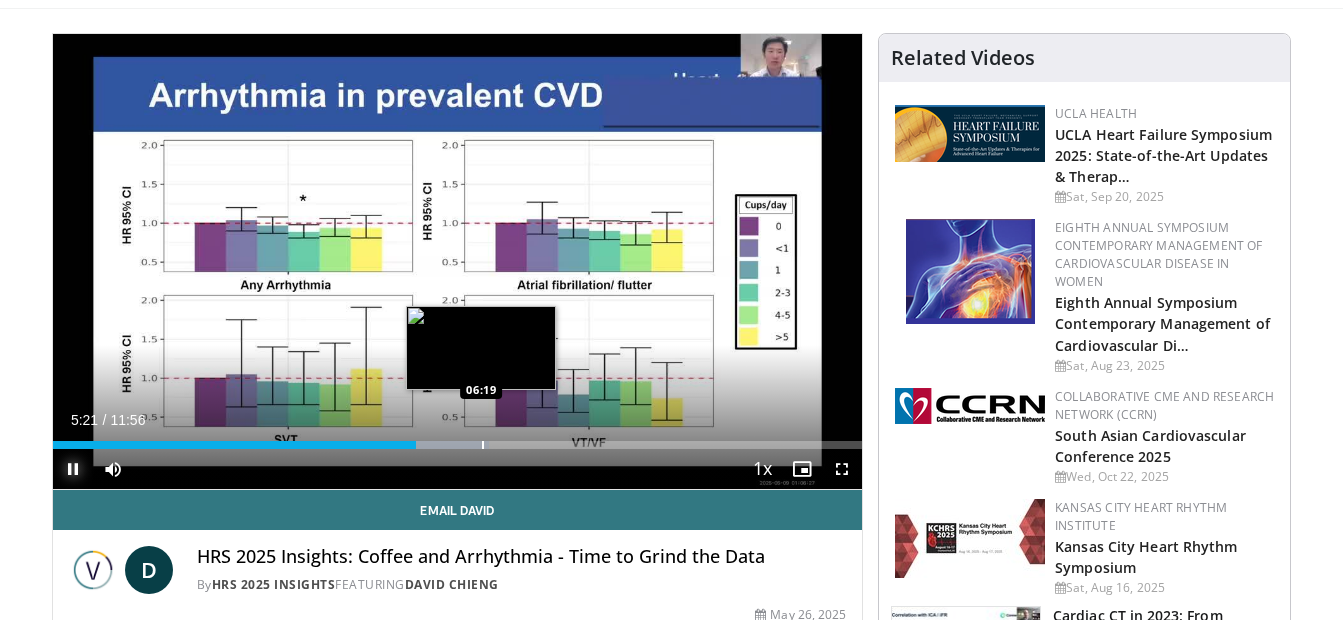 click at bounding box center (483, 445) 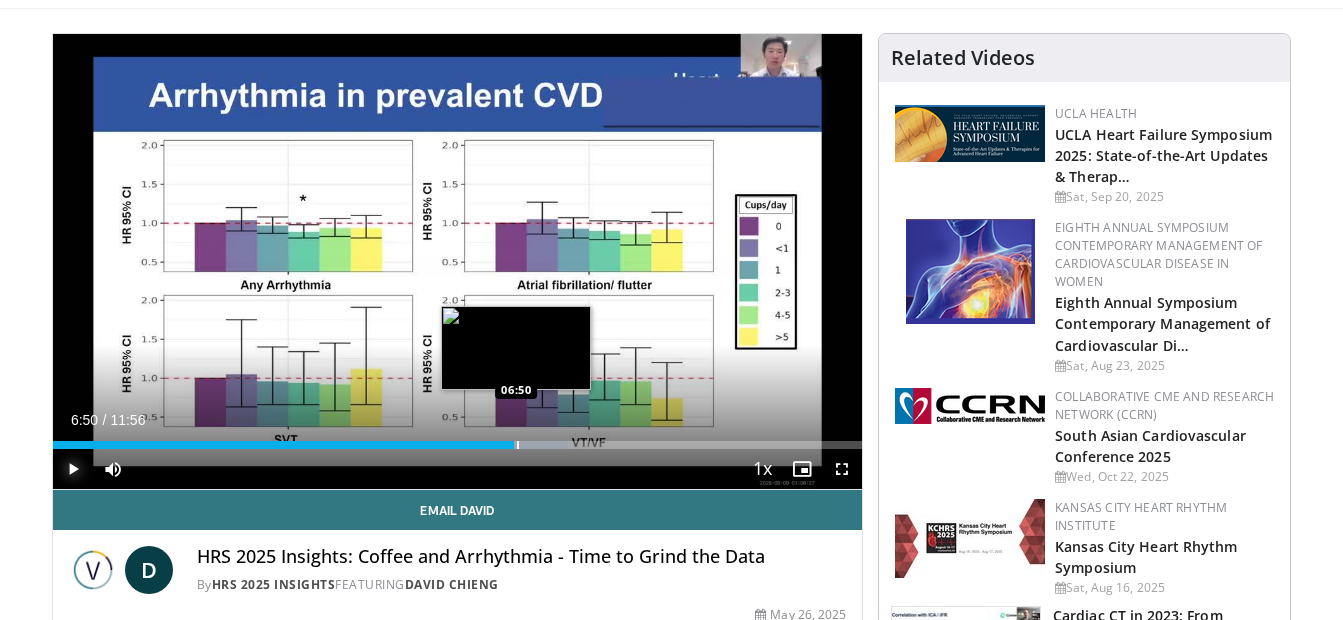 click at bounding box center (518, 445) 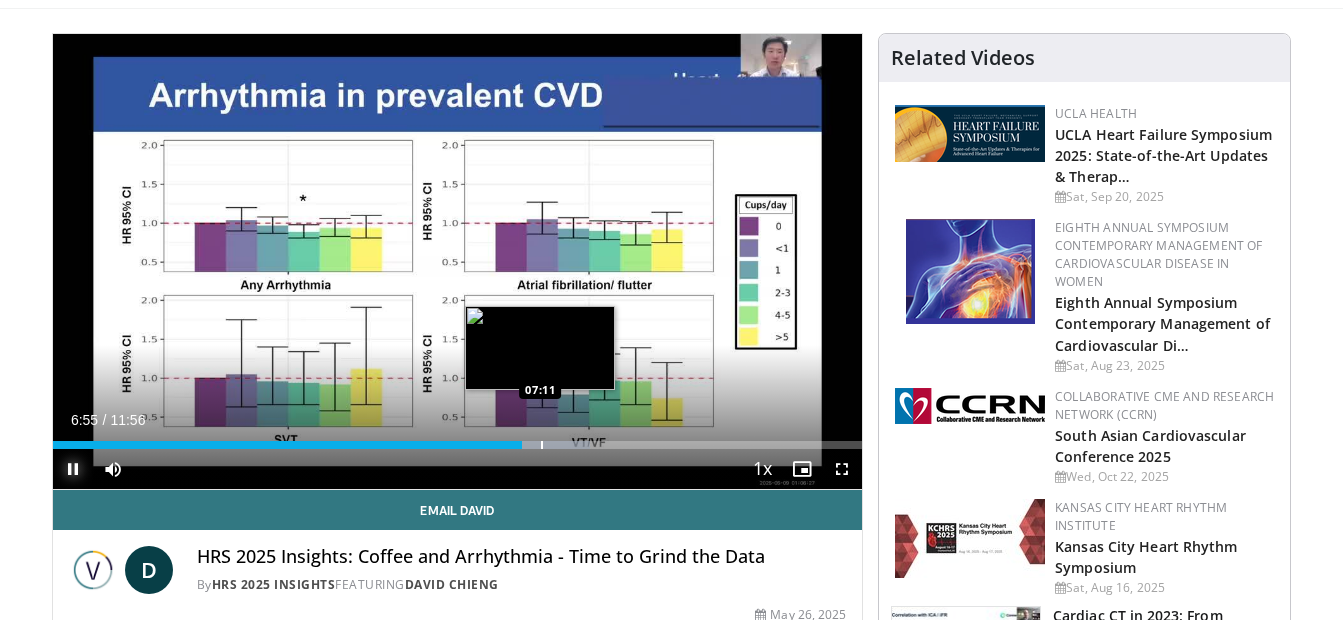 click at bounding box center [542, 445] 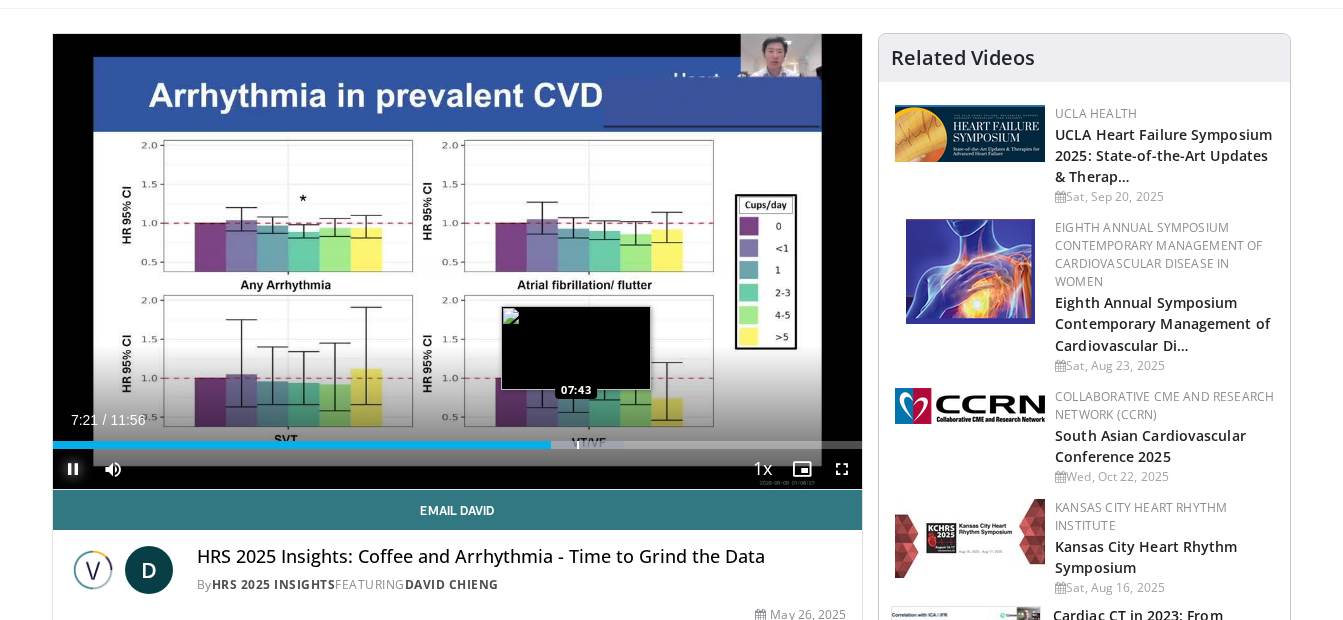 click at bounding box center [578, 445] 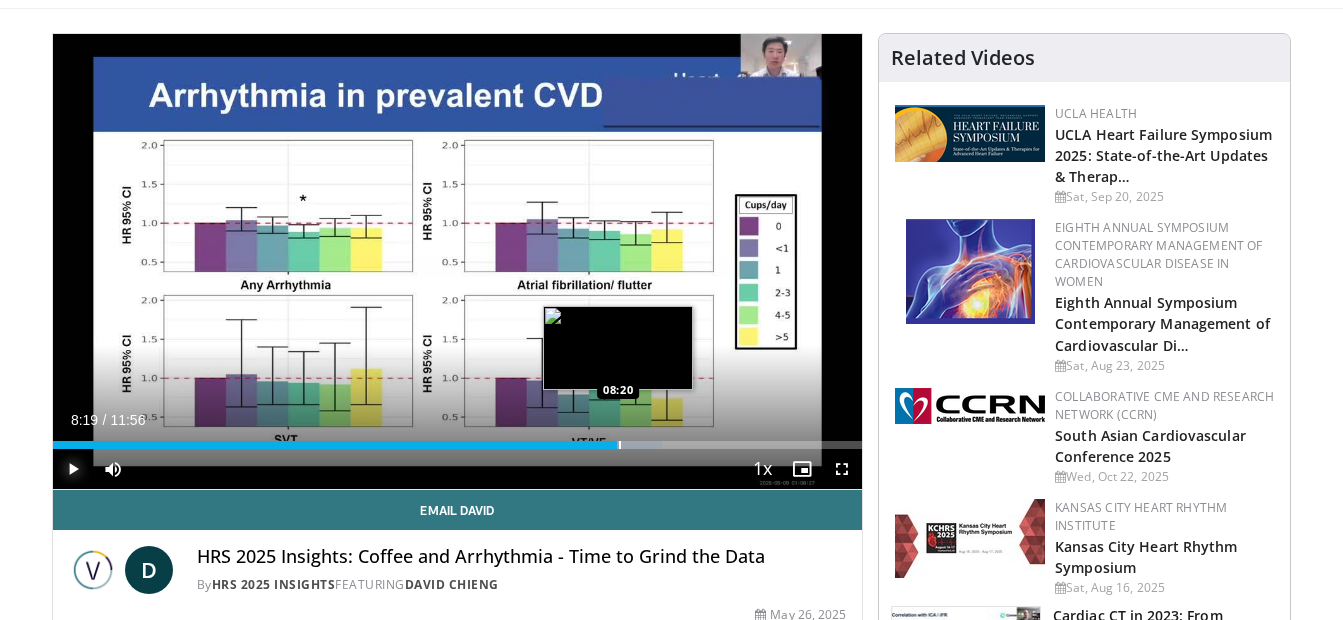 click at bounding box center (620, 445) 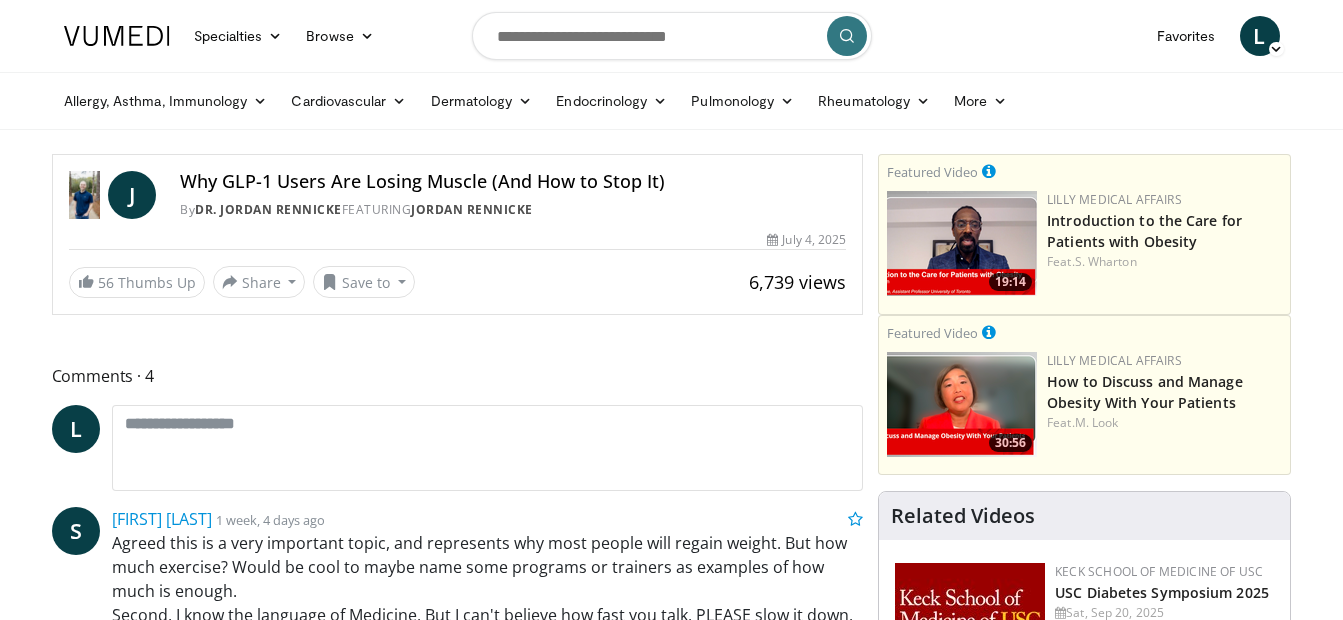scroll, scrollTop: 0, scrollLeft: 0, axis: both 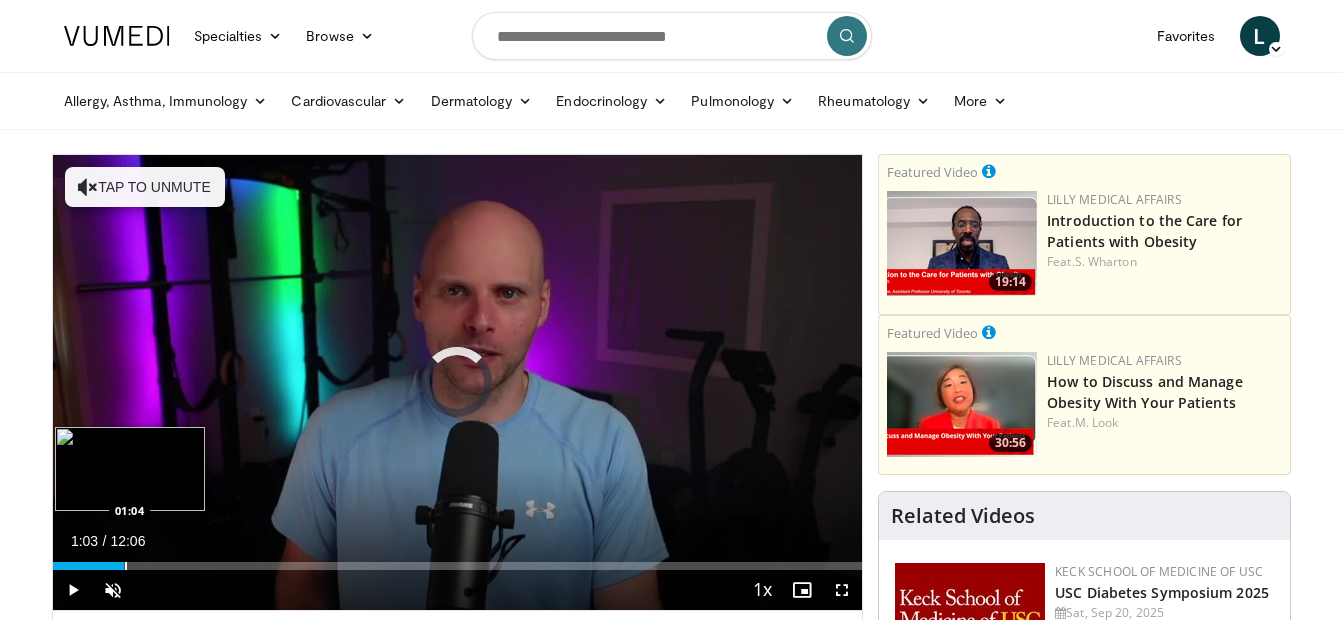 click at bounding box center (126, 566) 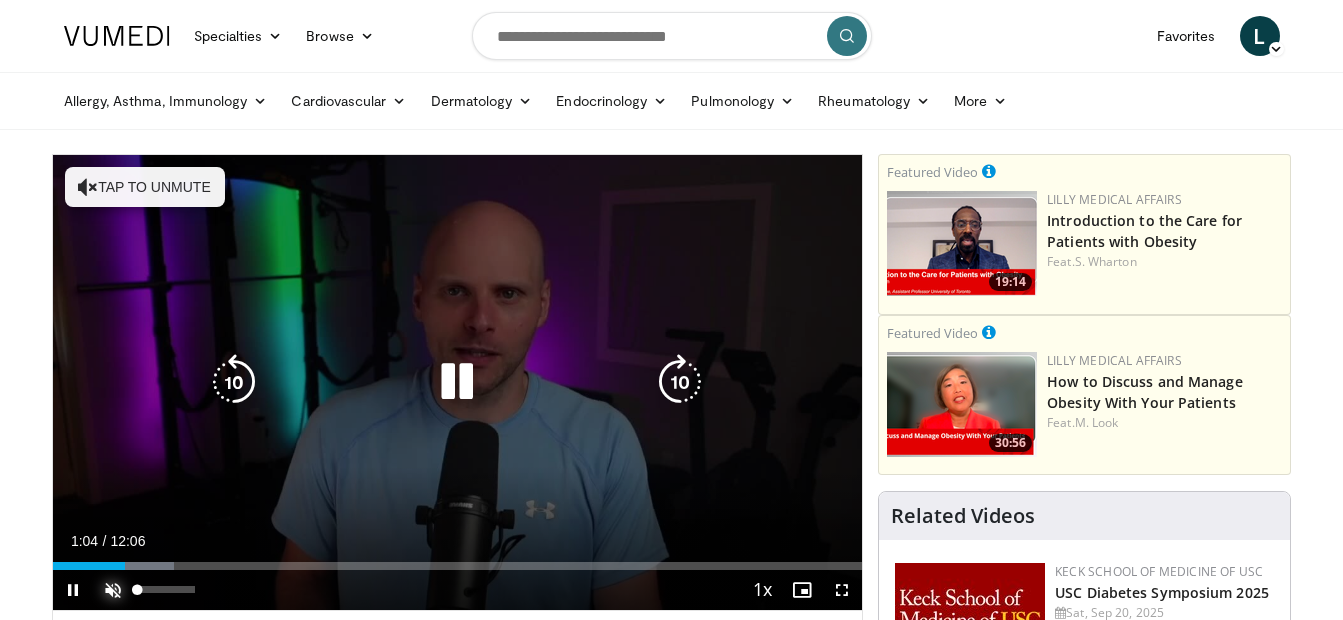 click at bounding box center (113, 590) 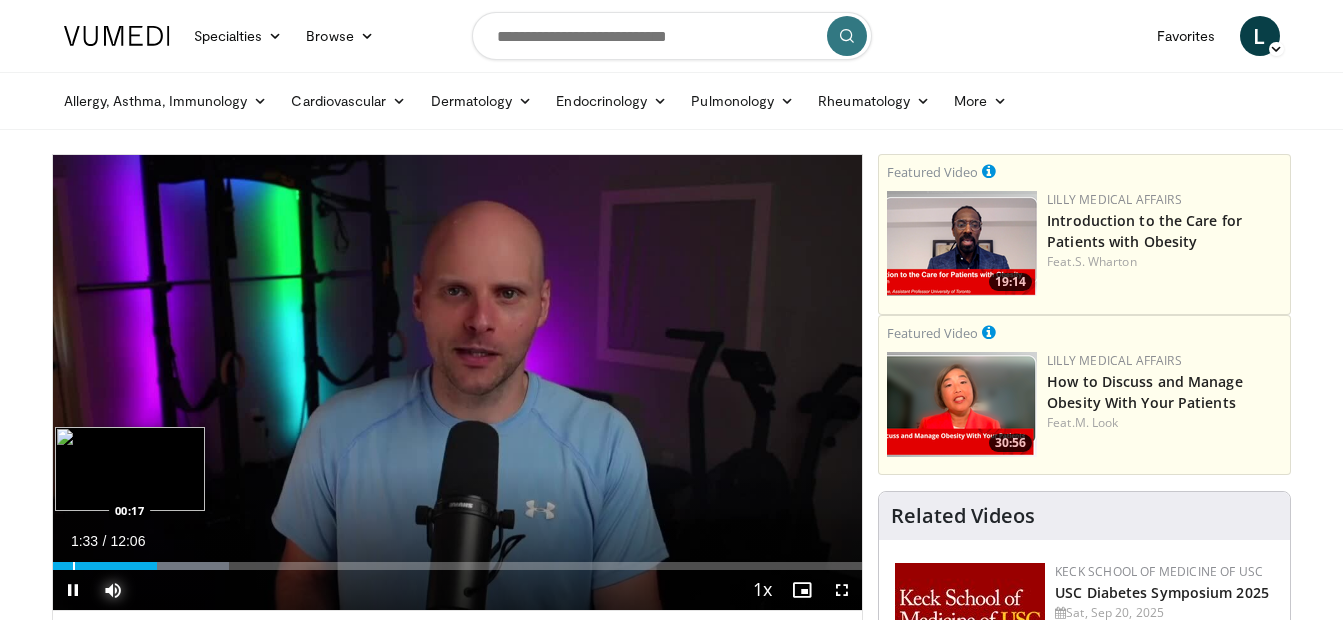 click on "01:33" at bounding box center (105, 566) 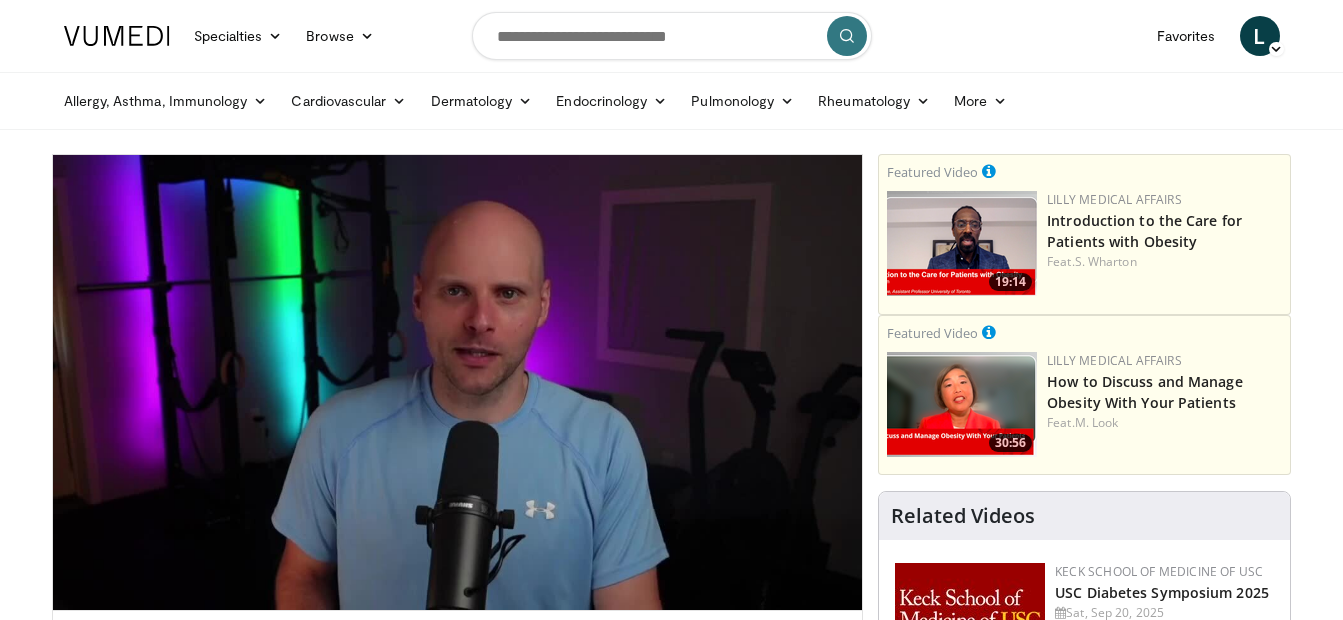 click on "10 seconds
Tap to unmute" at bounding box center (458, 382) 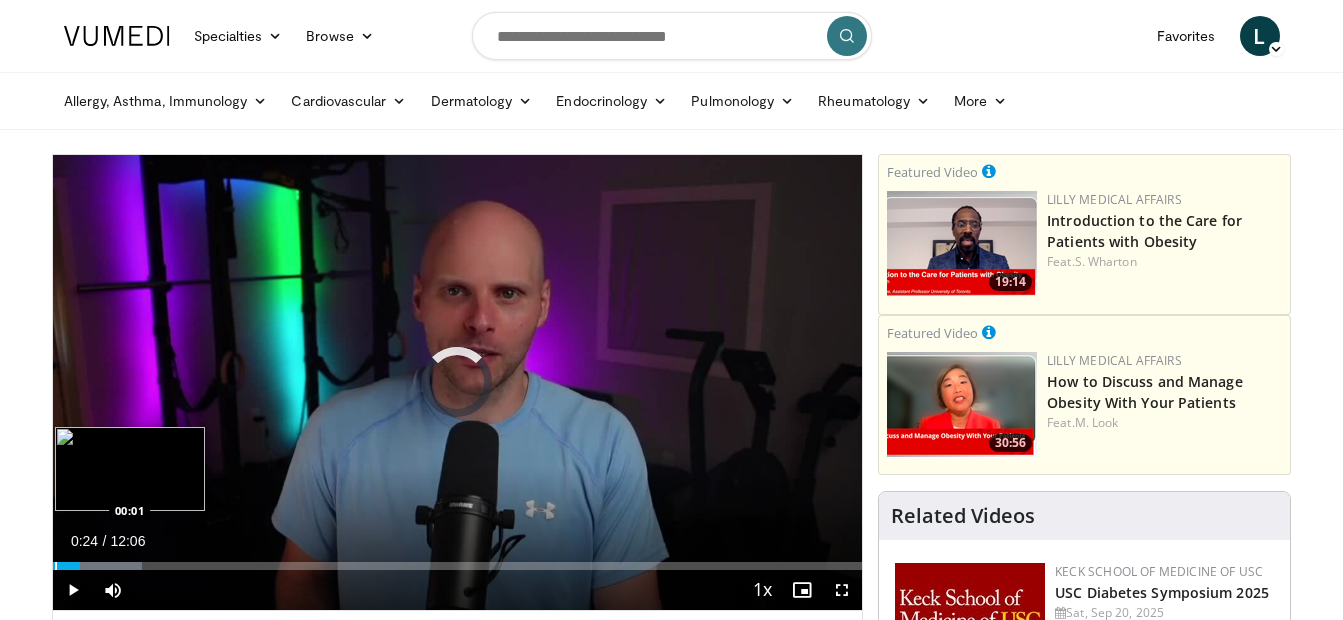 click at bounding box center (56, 566) 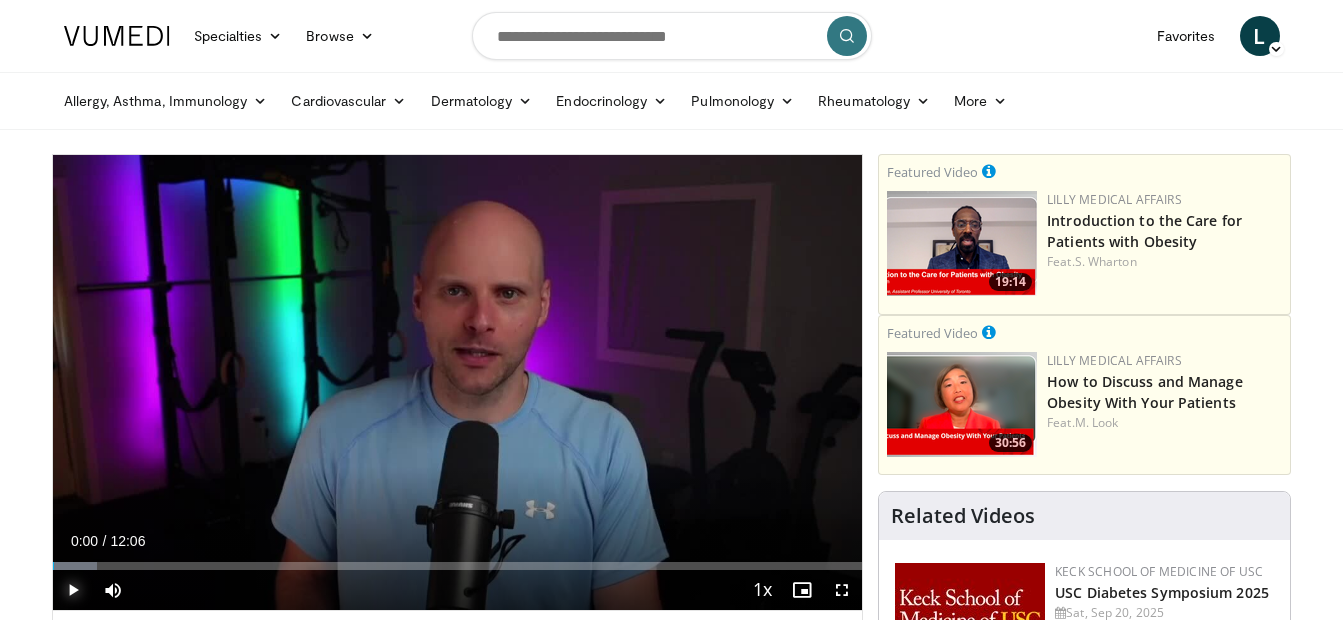 click at bounding box center (73, 590) 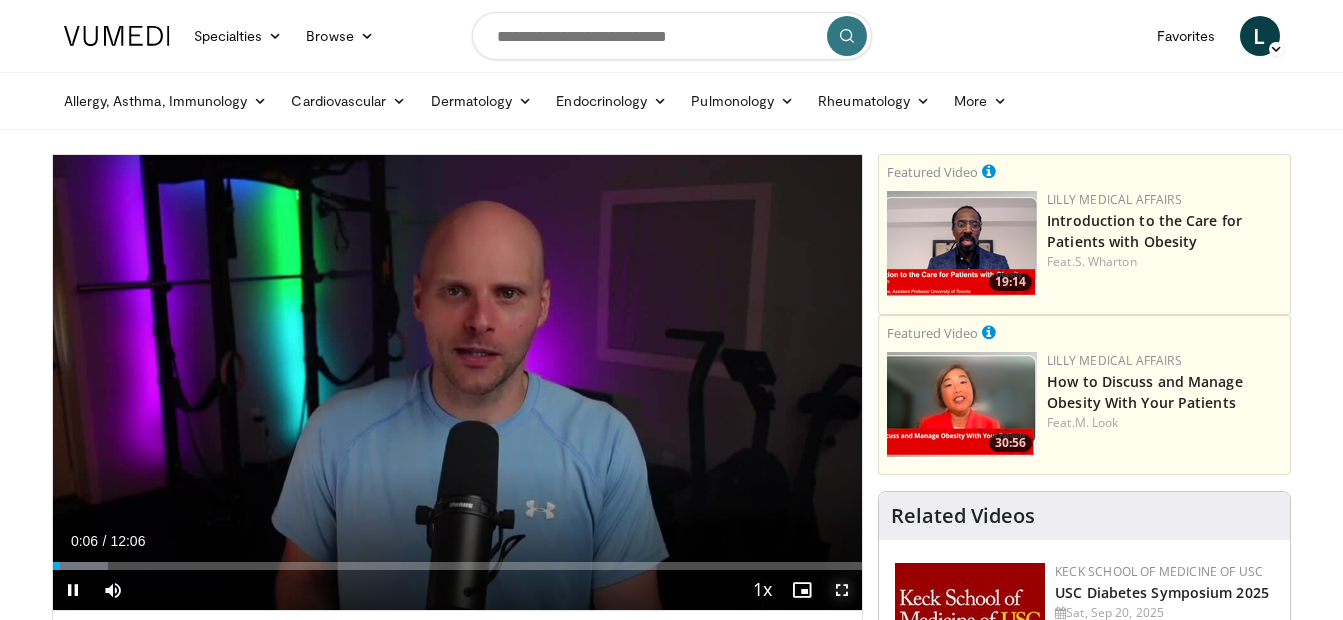 click at bounding box center [842, 590] 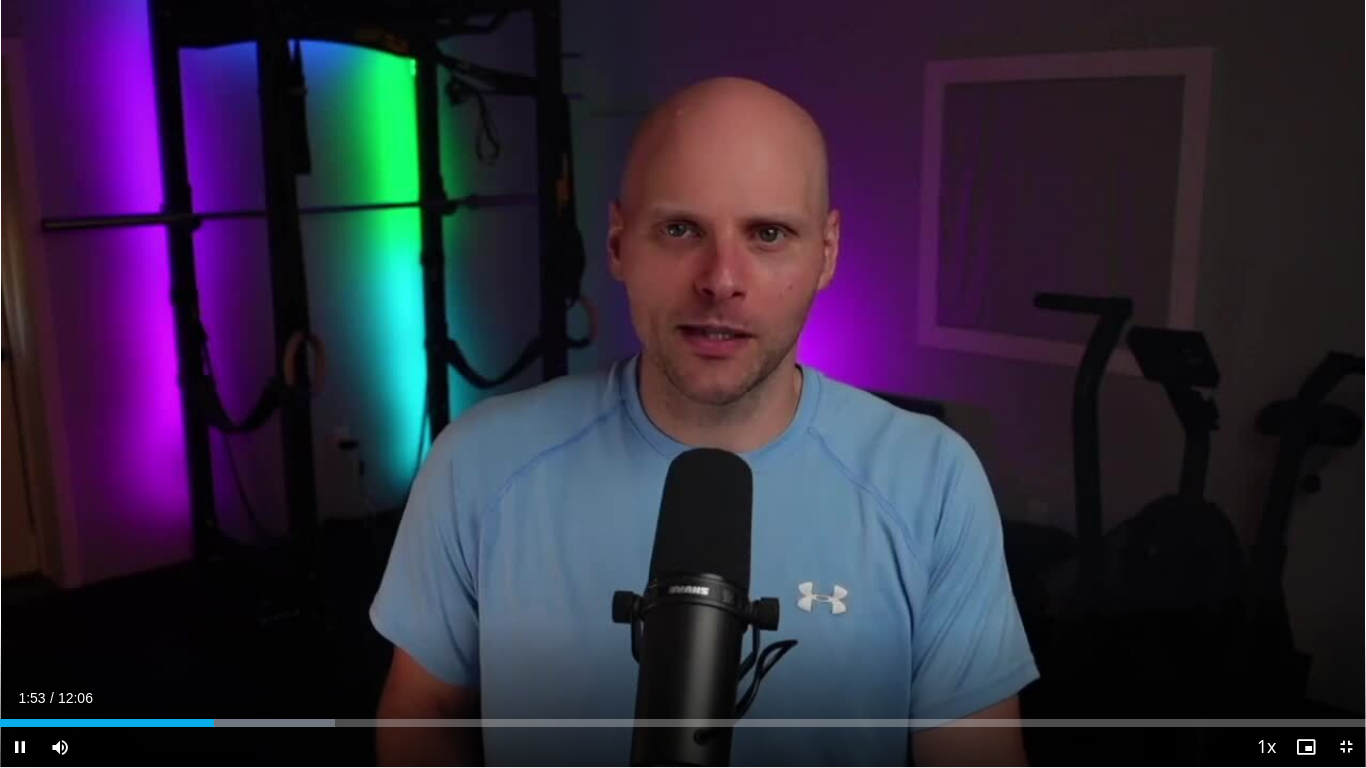 click on "Current Time  1:53 / Duration  12:06 Pause Skip Backward Skip Forward Mute 0% Loaded :  24.55% 01:54 05:08 Stream Type  LIVE Seek to live, currently behind live LIVE   1x Playback Rate 0.5x 0.75x 1x , selected 1.25x 1.5x 1.75x 2x Chapters Chapters Descriptions descriptions off , selected Captions captions settings , opens captions settings dialog captions off , selected Audio Track en (Main) , selected Exit Fullscreen Enable picture-in-picture mode" at bounding box center (683, 747) 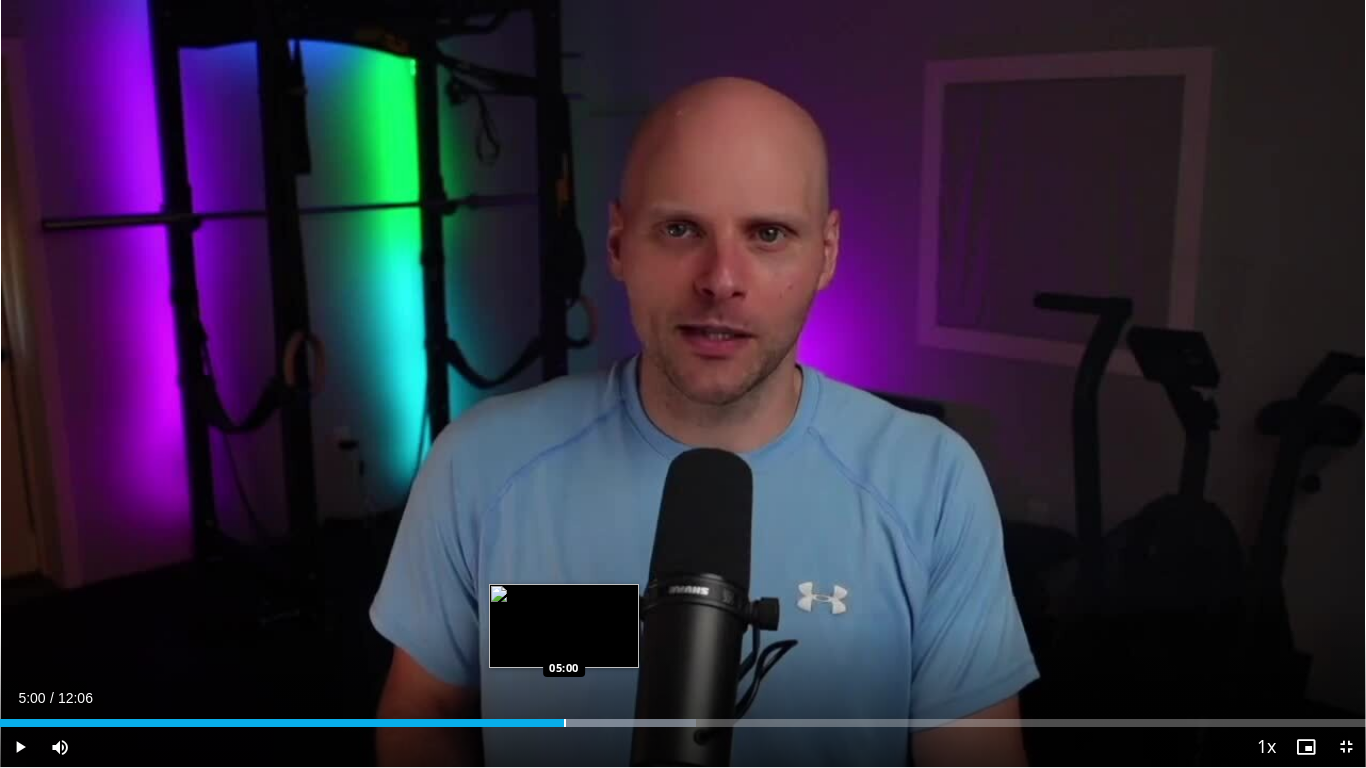 click at bounding box center (565, 723) 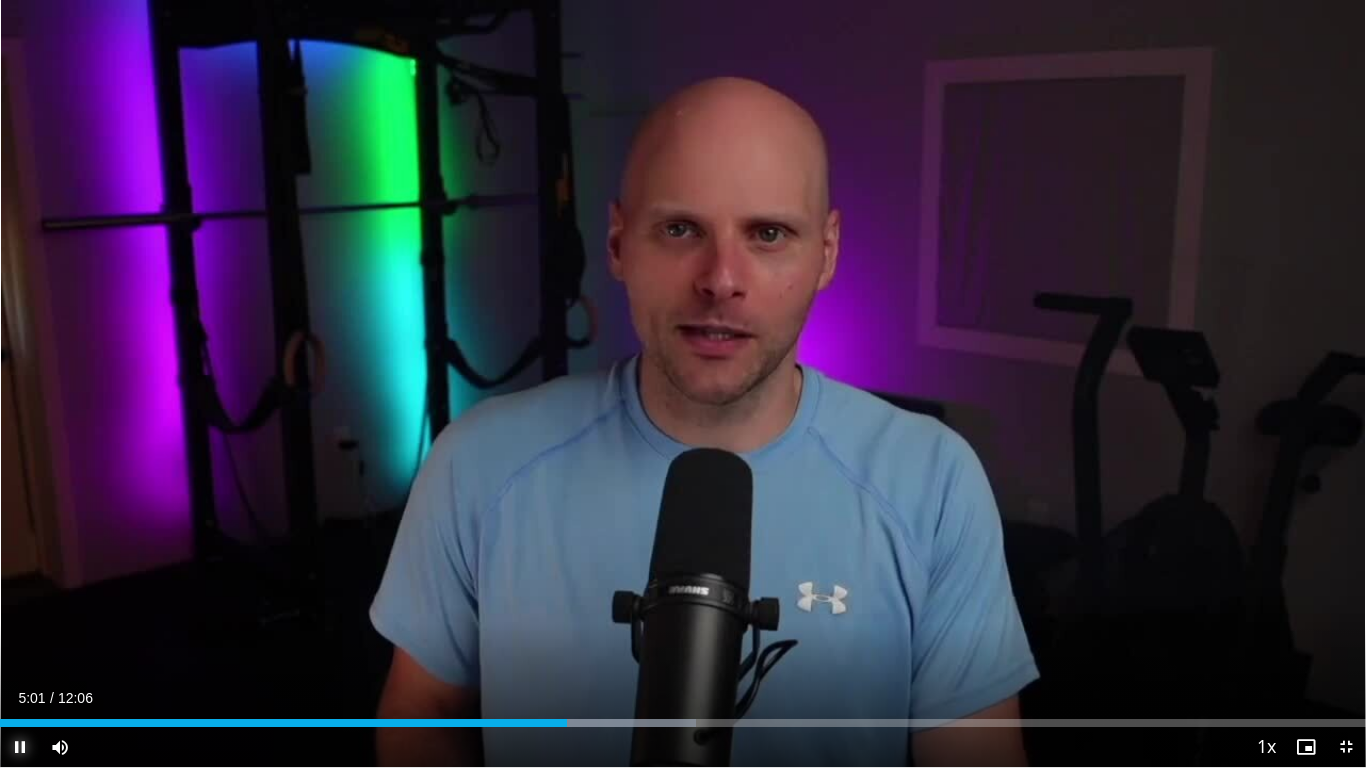 click at bounding box center [20, 747] 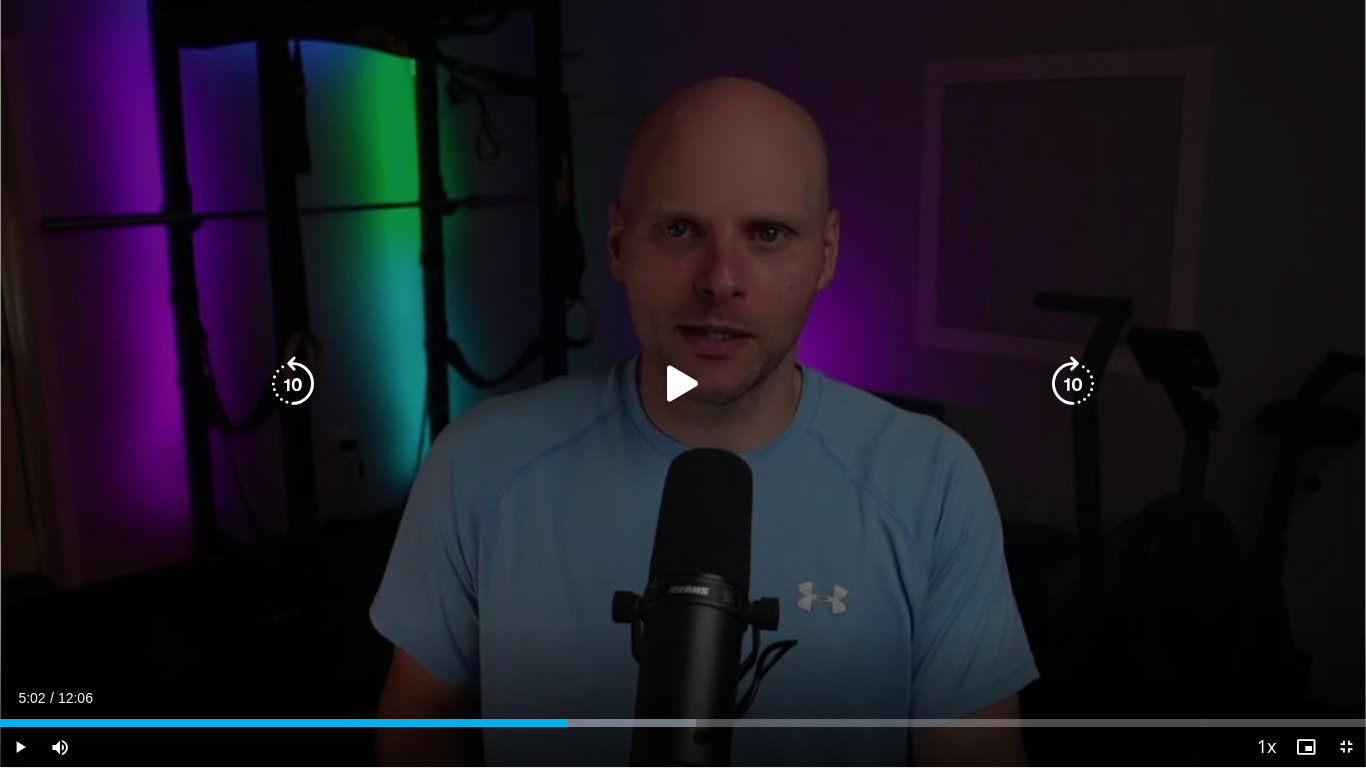 click at bounding box center [683, 384] 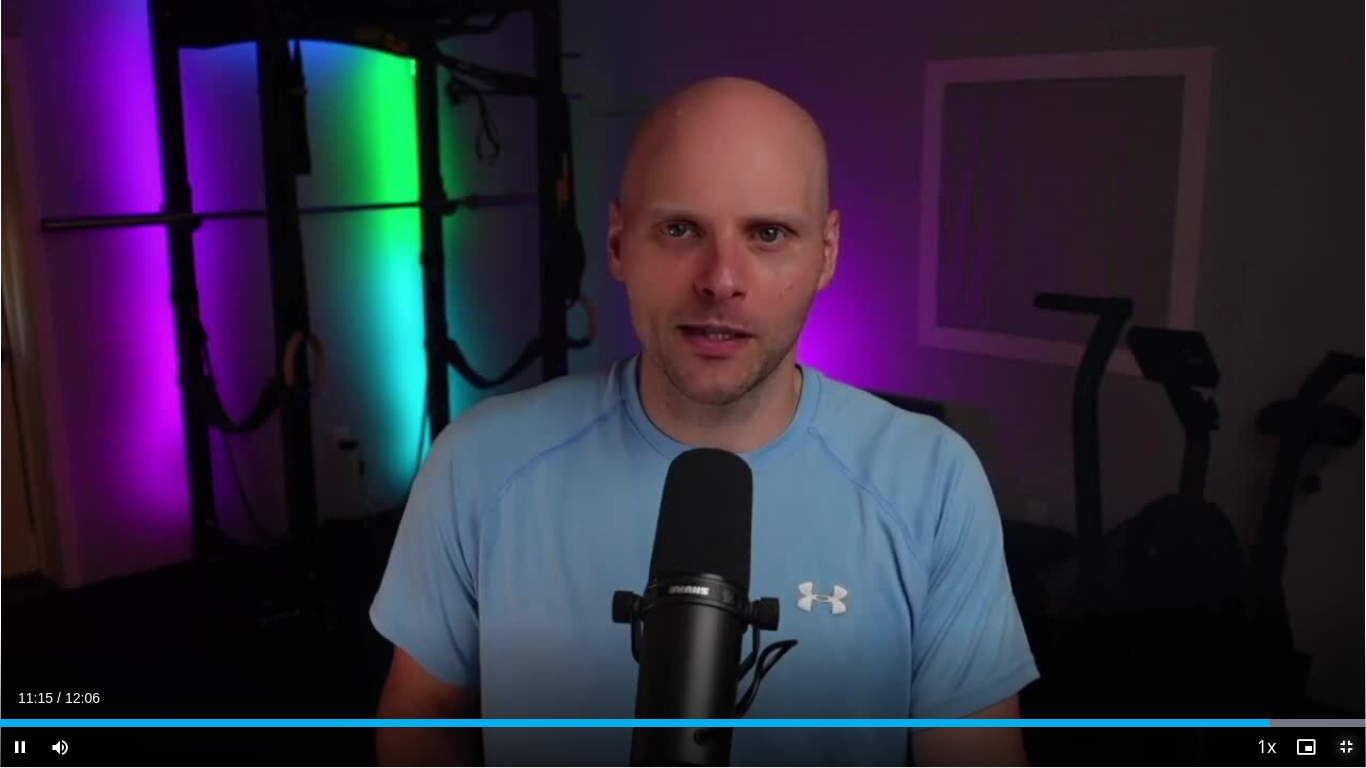 drag, startPoint x: 1350, startPoint y: 749, endPoint x: 1340, endPoint y: 619, distance: 130.38405 